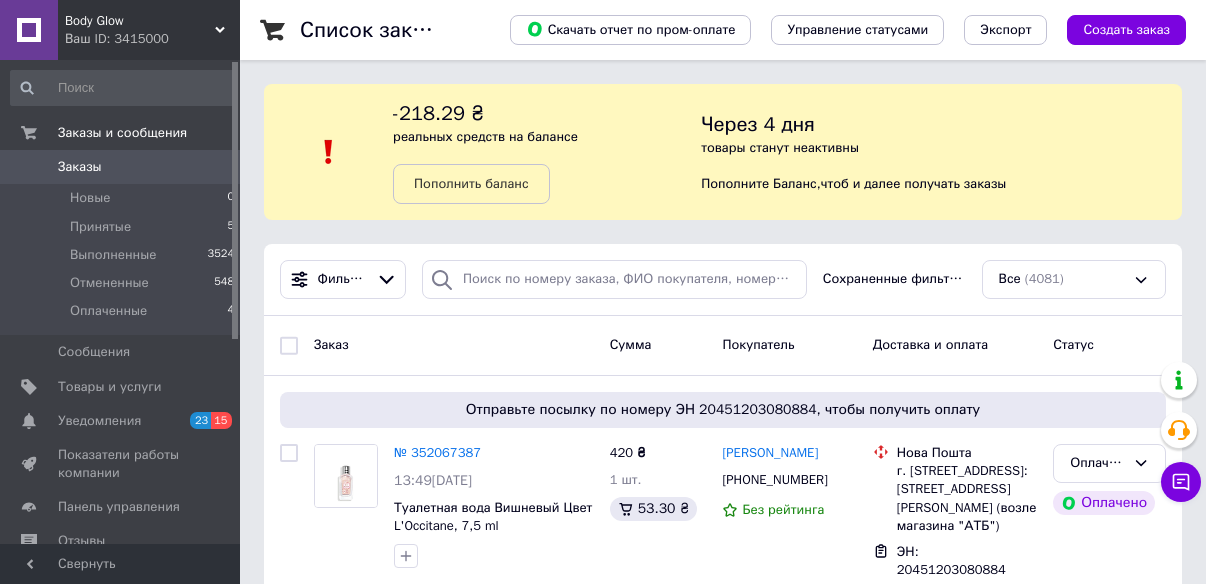 scroll, scrollTop: 0, scrollLeft: 0, axis: both 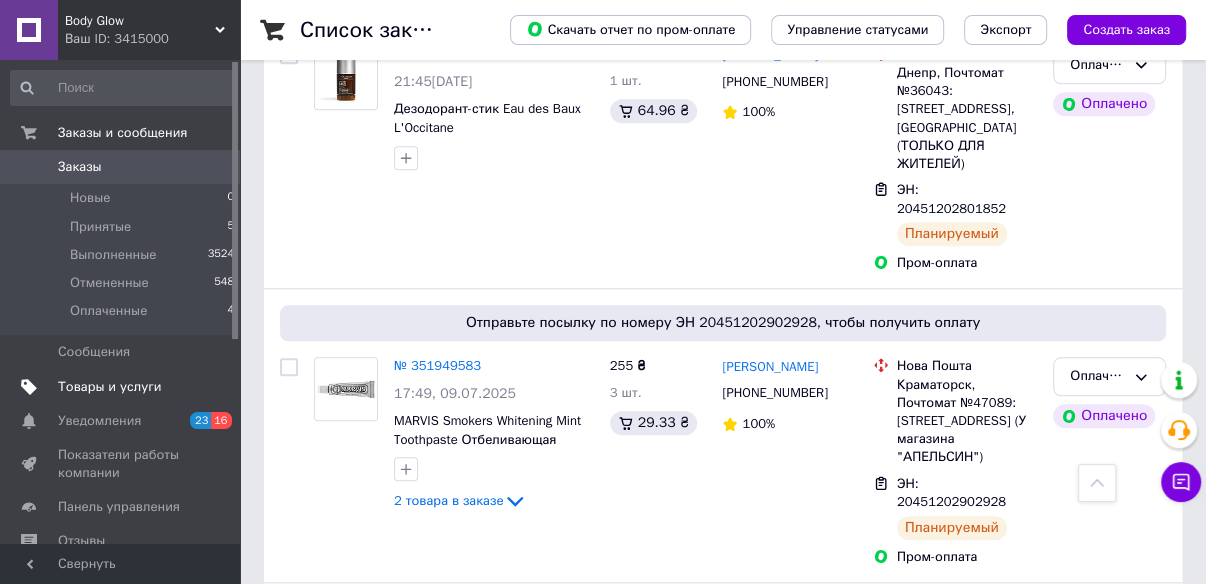 click on "Товары и услуги" at bounding box center [110, 387] 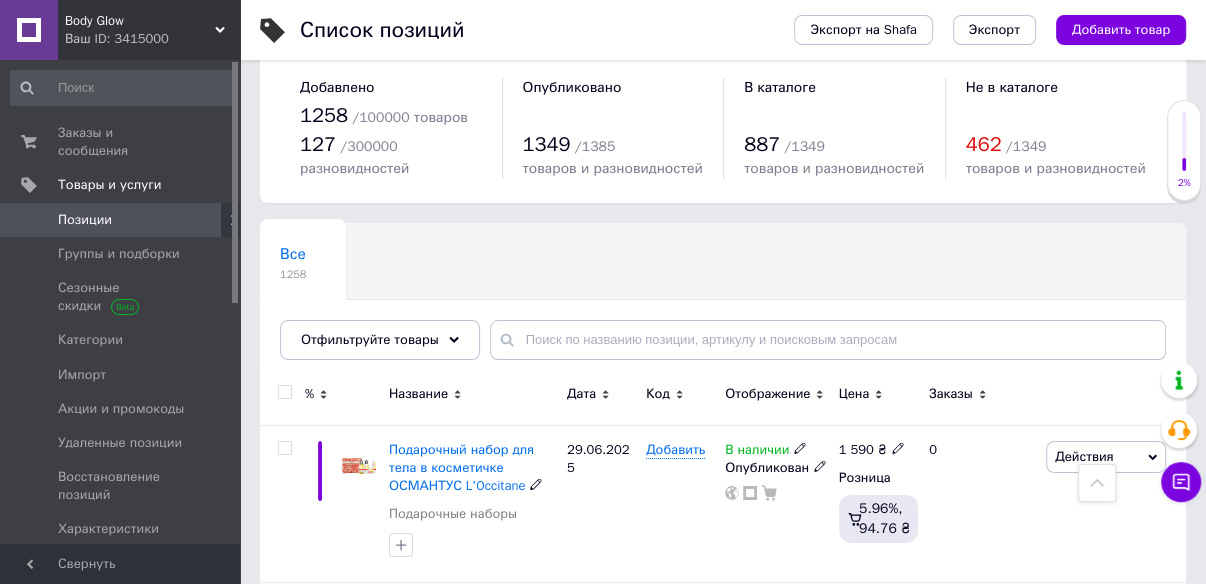 scroll, scrollTop: 0, scrollLeft: 0, axis: both 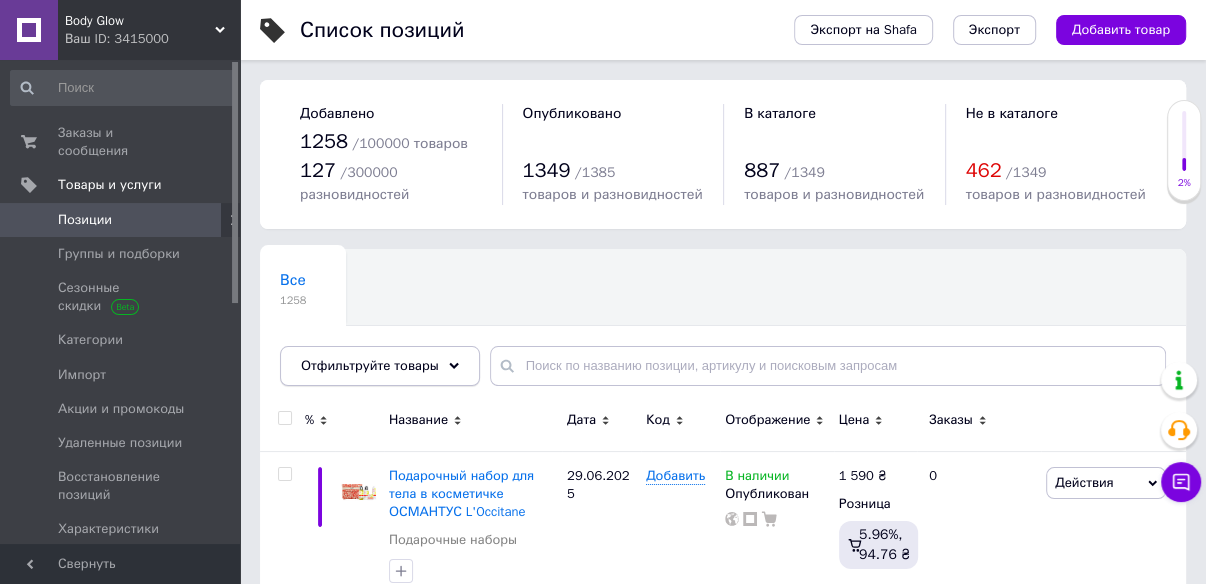 click 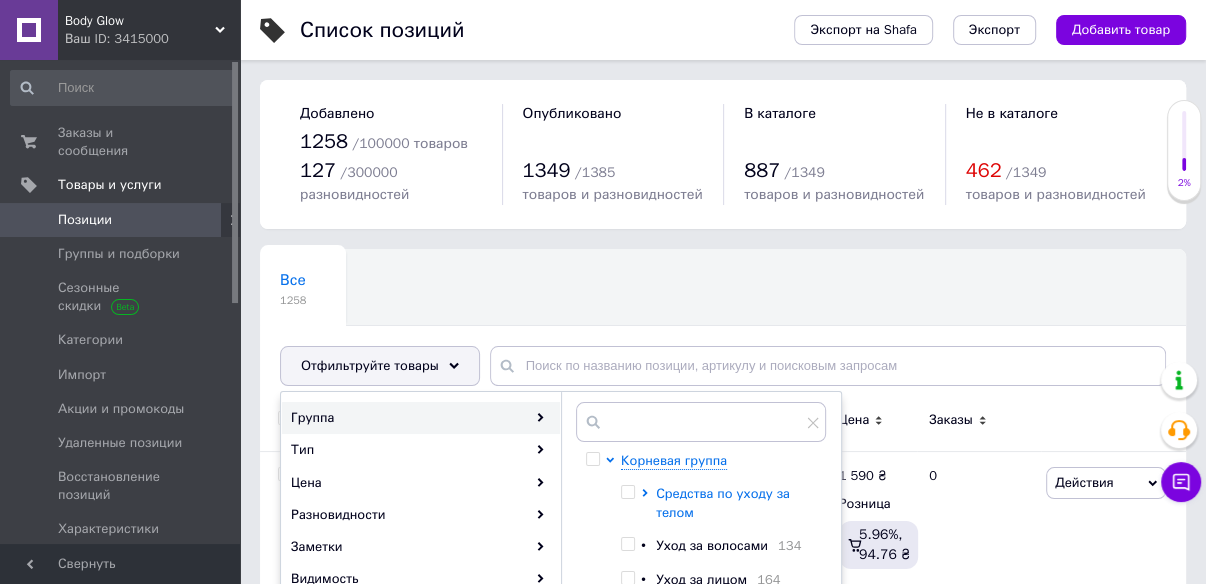 scroll, scrollTop: 160, scrollLeft: 0, axis: vertical 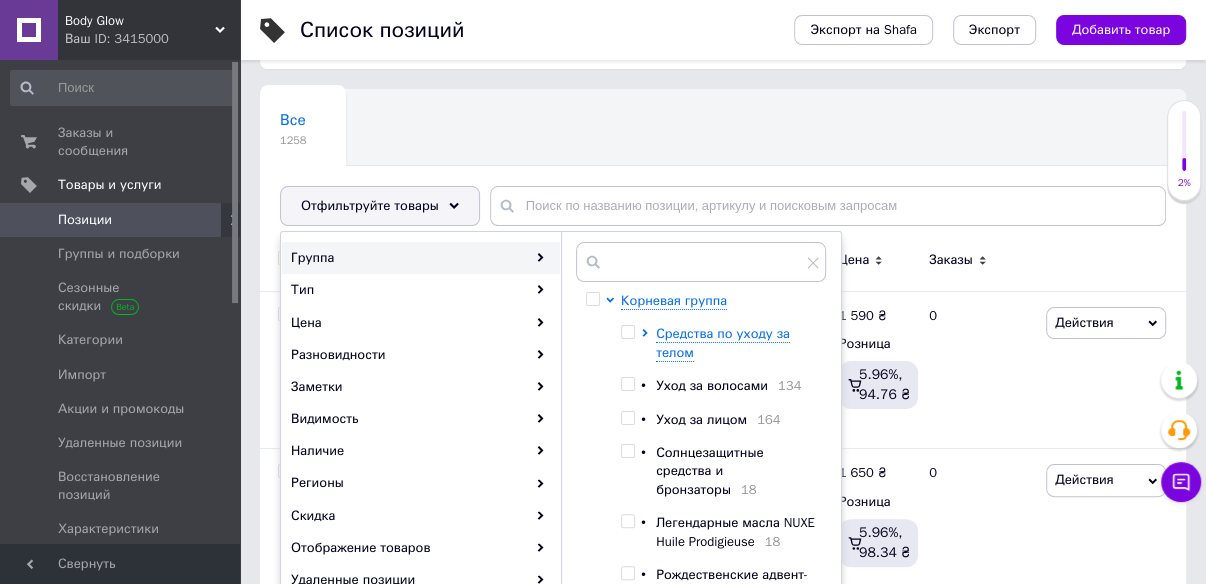 click at bounding box center (627, 418) 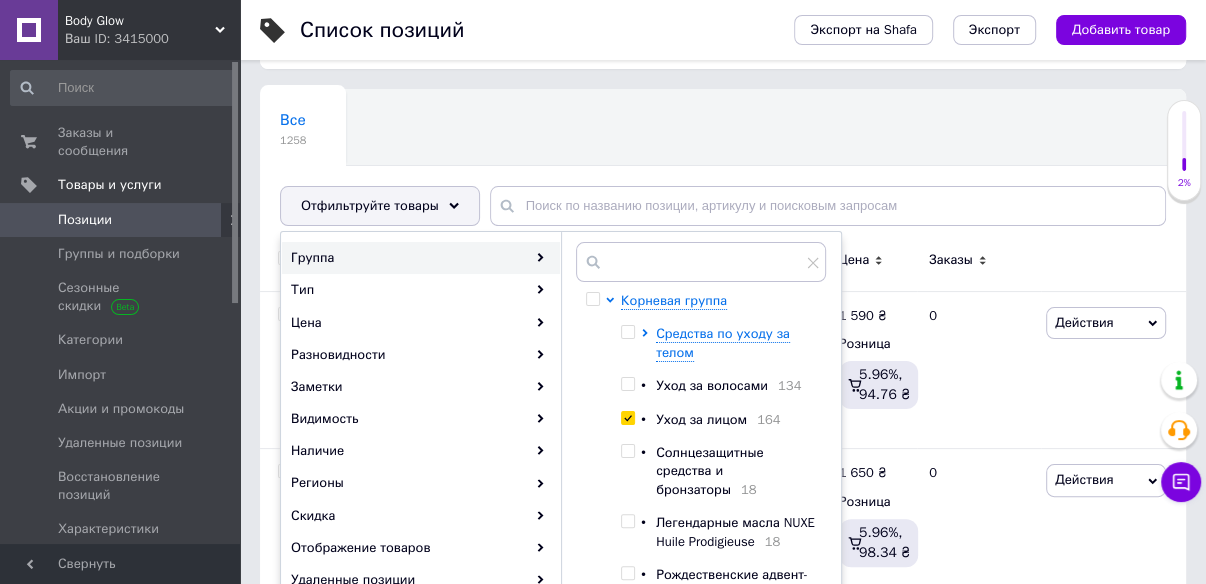 checkbox on "true" 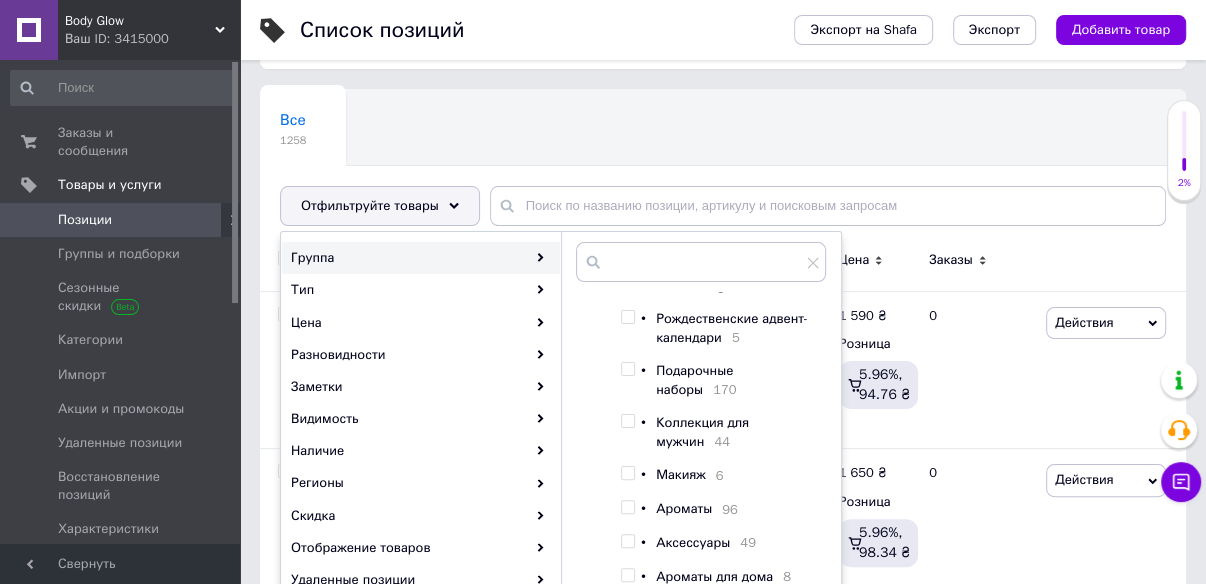 scroll, scrollTop: 350, scrollLeft: 0, axis: vertical 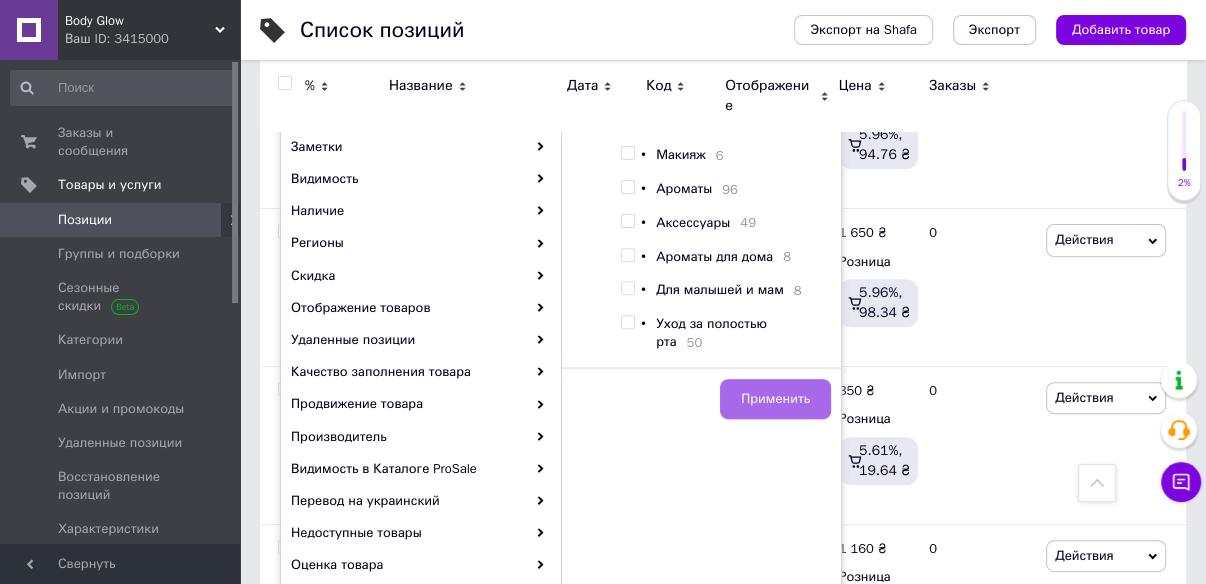 click on "Применить" at bounding box center [775, 399] 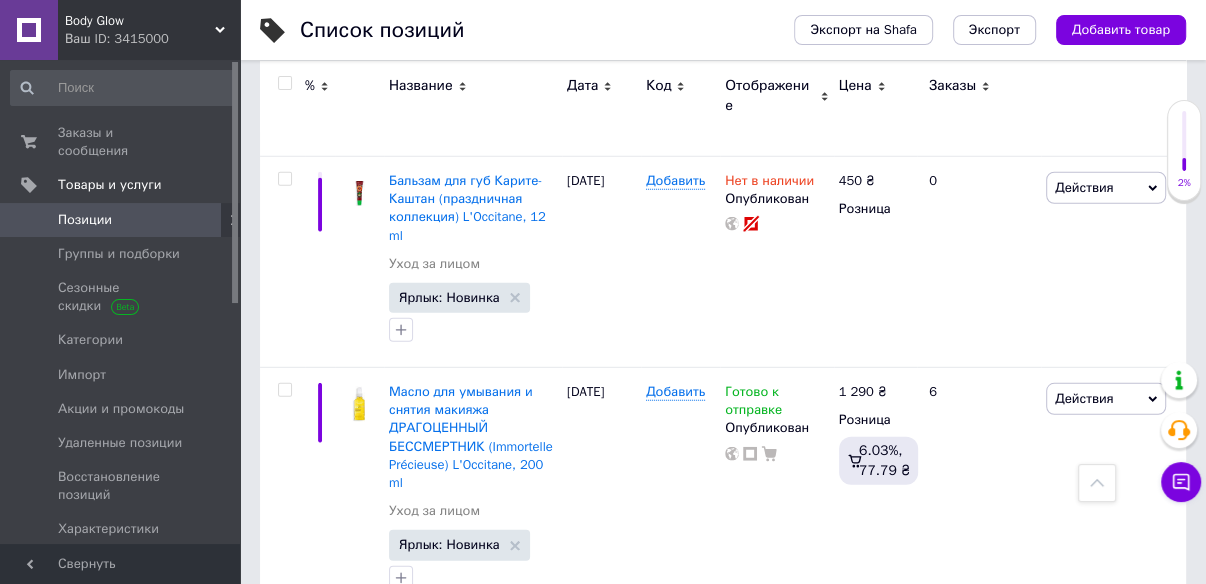 click on "2" at bounding box center [327, 656] 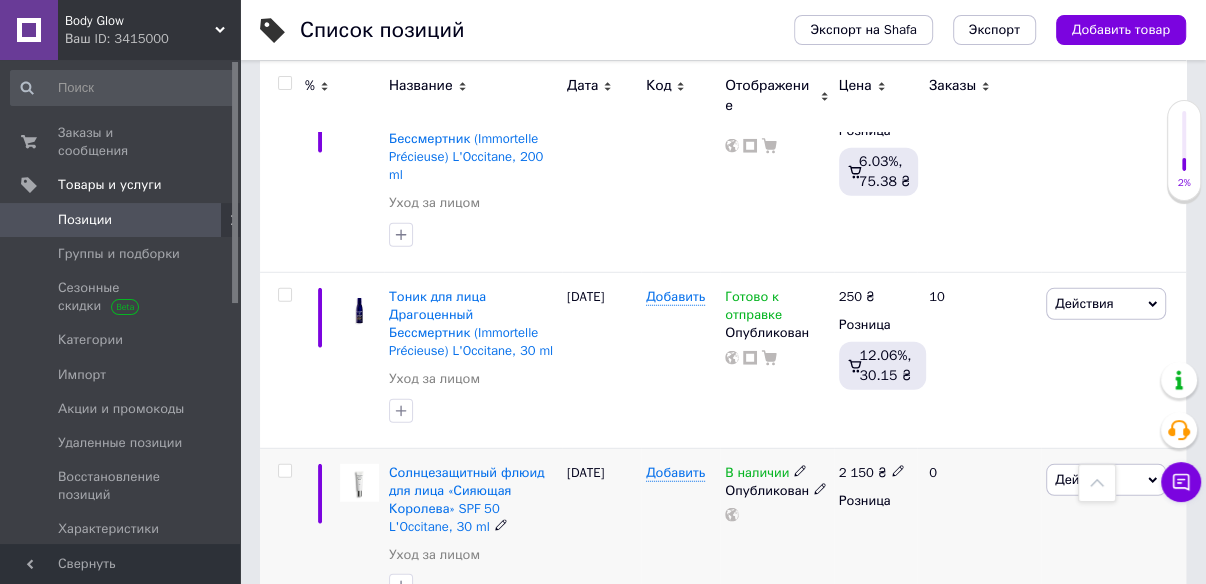 scroll, scrollTop: 3672, scrollLeft: 0, axis: vertical 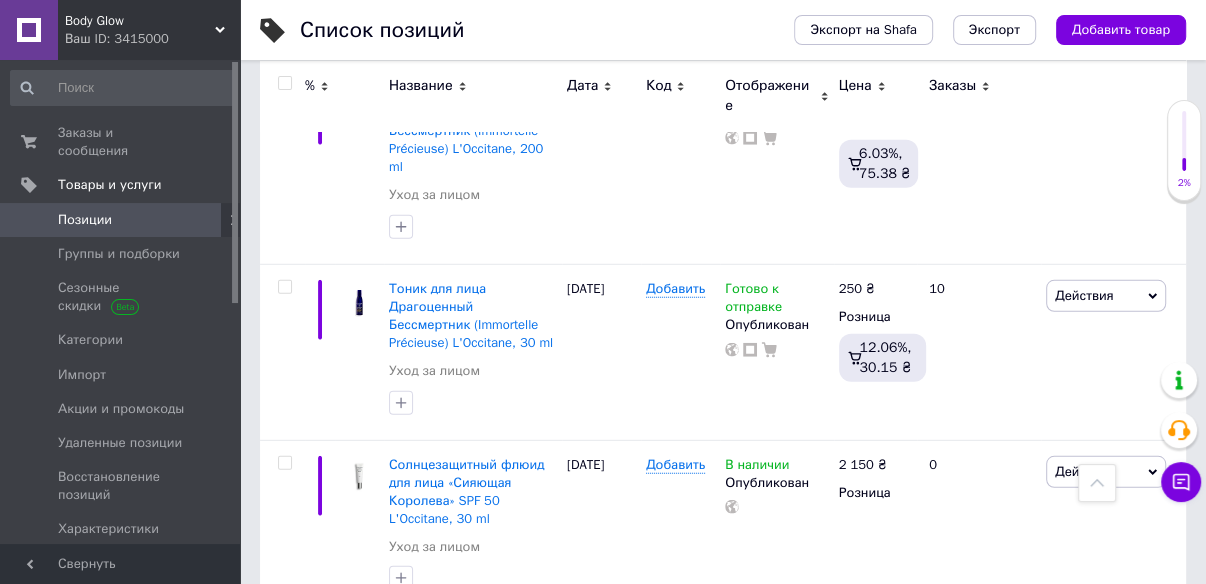click on "3" at bounding box center [505, 656] 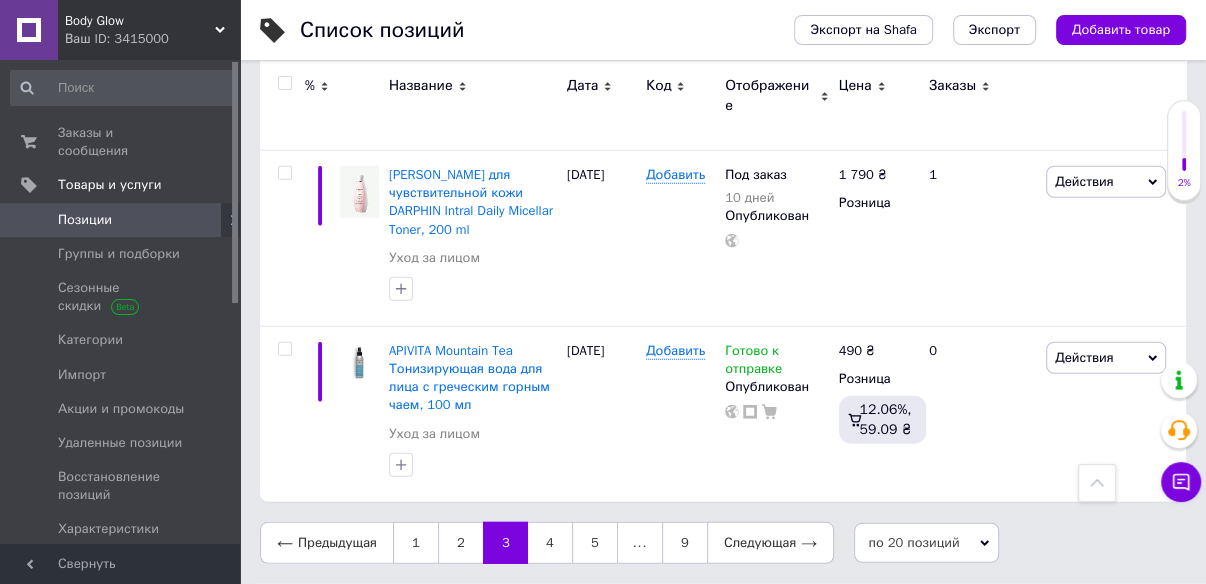 scroll, scrollTop: 3492, scrollLeft: 0, axis: vertical 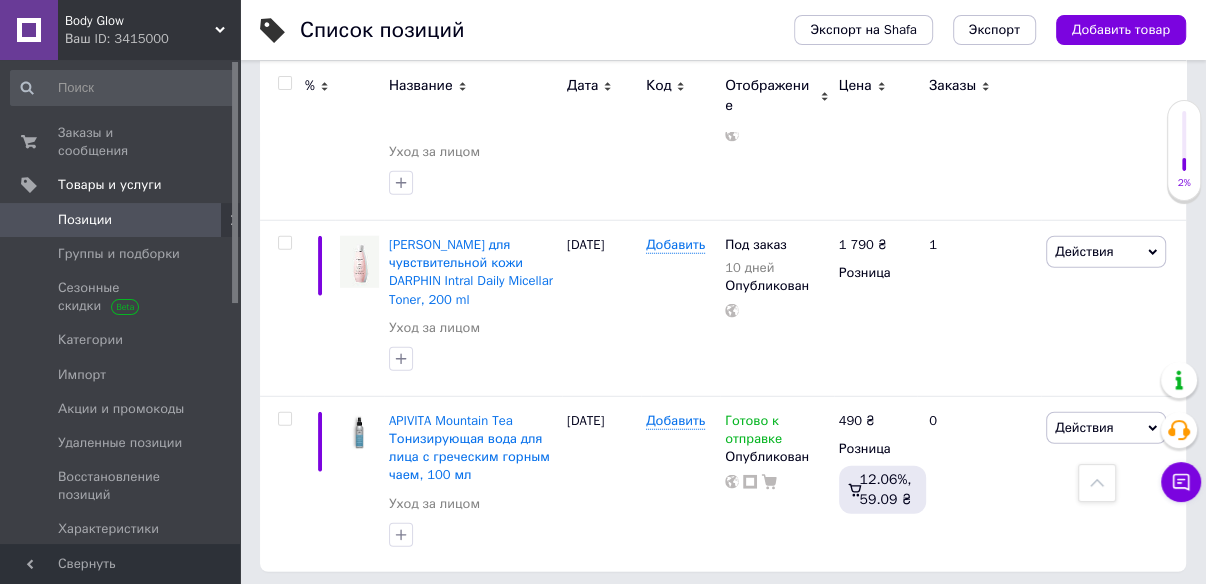 click on "4" at bounding box center [550, 613] 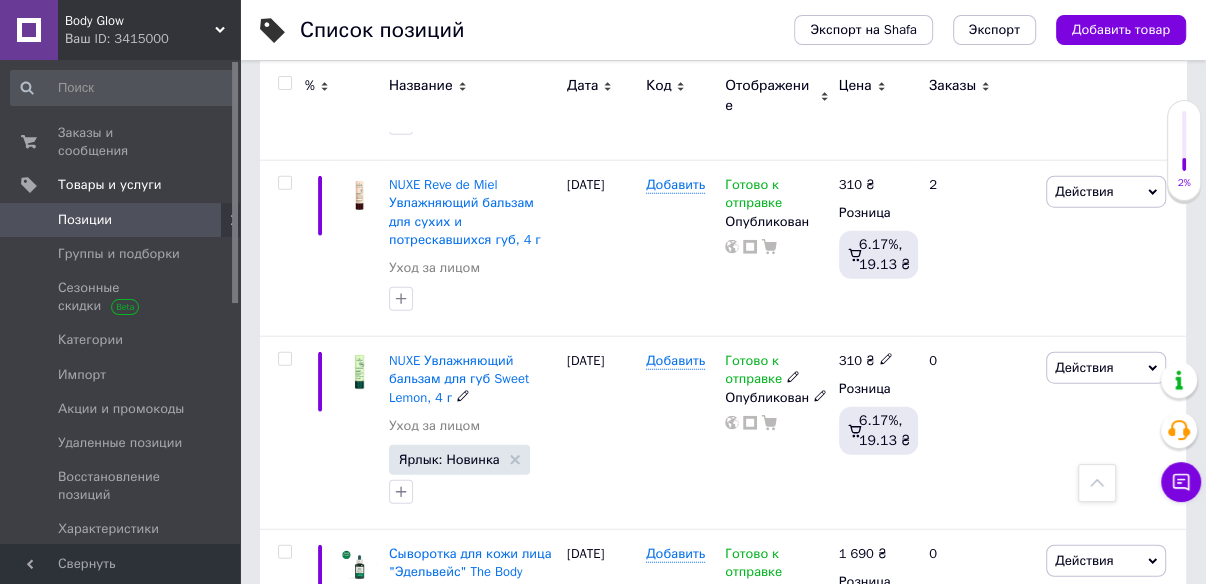 scroll, scrollTop: 3514, scrollLeft: 0, axis: vertical 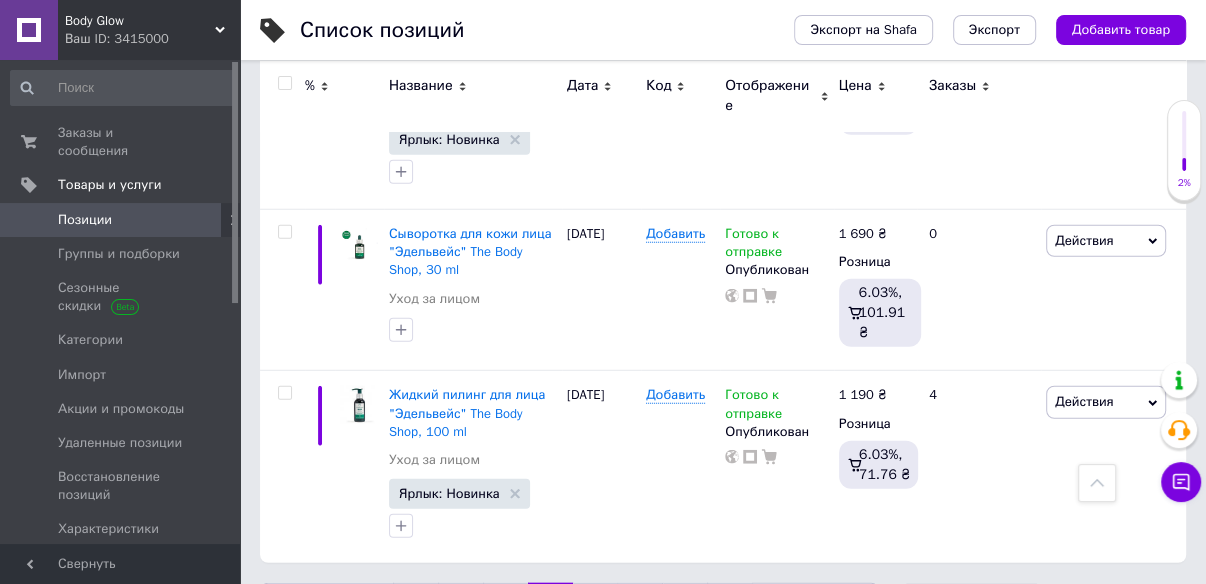 click on "5" at bounding box center (595, 604) 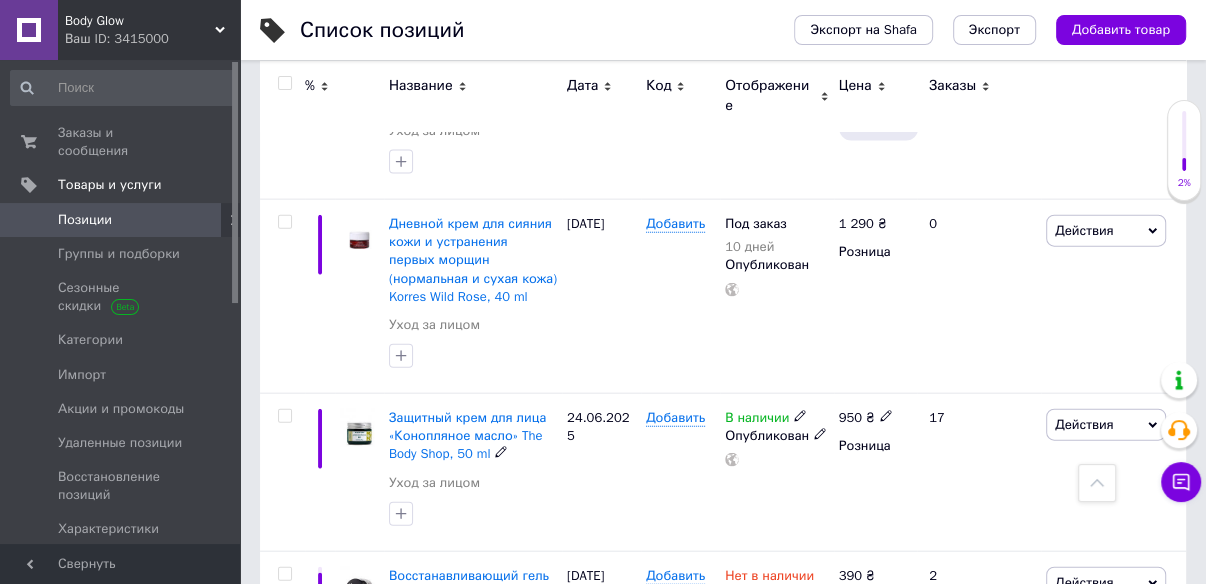 scroll, scrollTop: 2974, scrollLeft: 0, axis: vertical 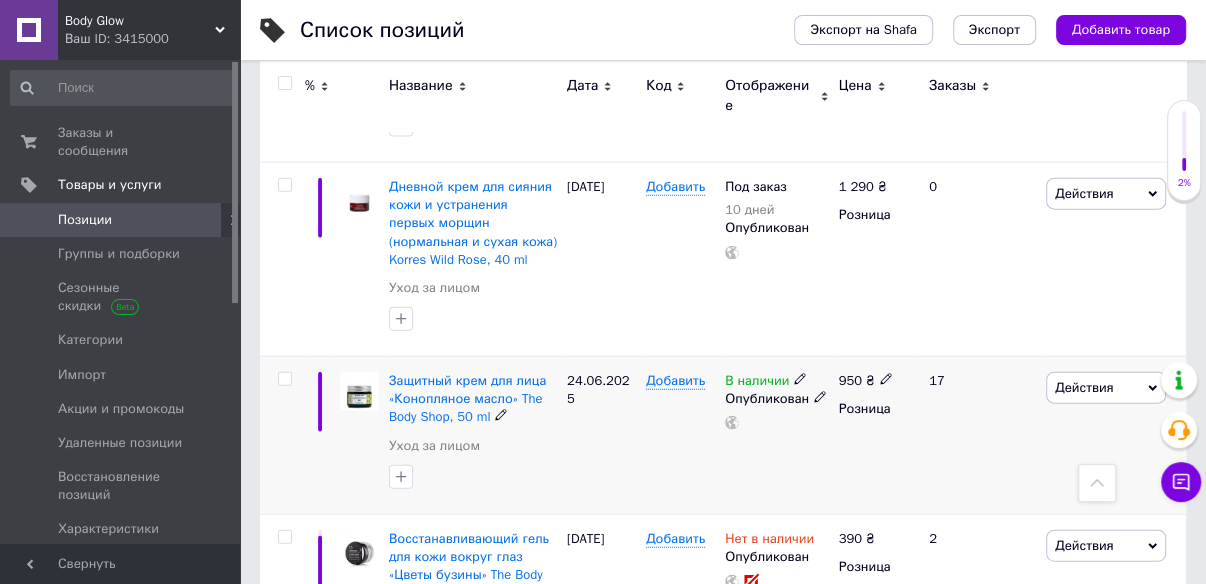click 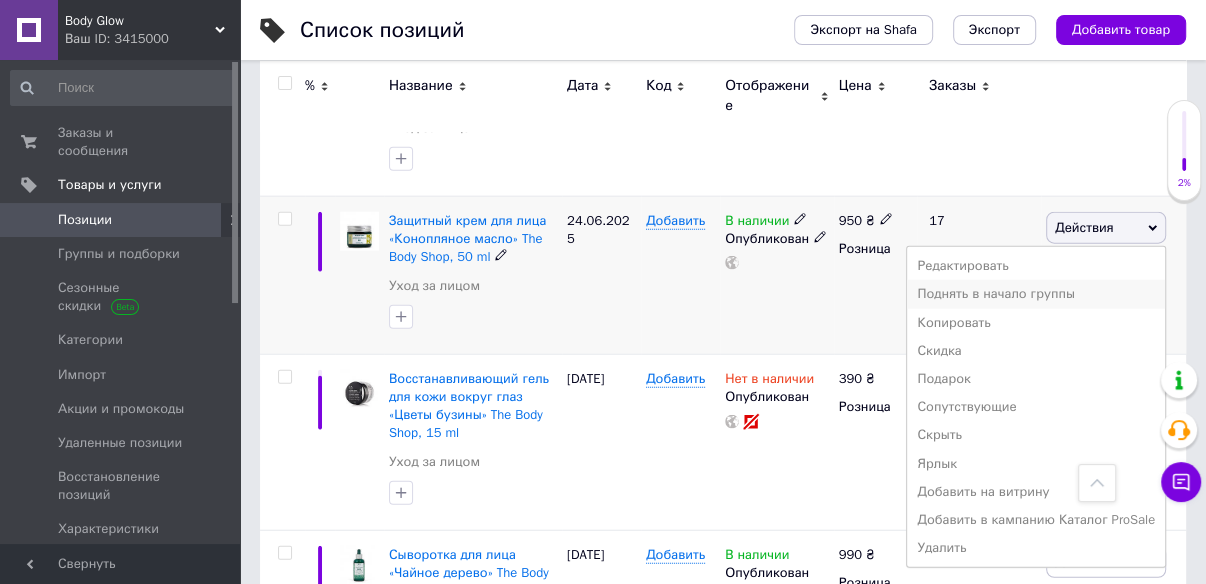 scroll, scrollTop: 3214, scrollLeft: 0, axis: vertical 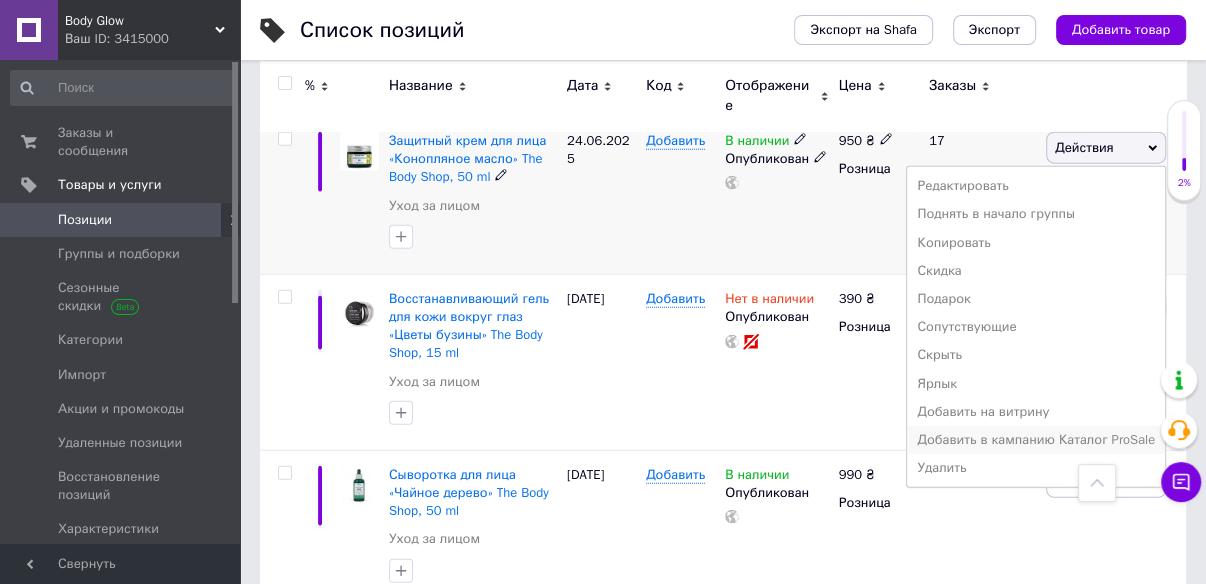 click on "Добавить в кампанию Каталог ProSale" at bounding box center [1036, 440] 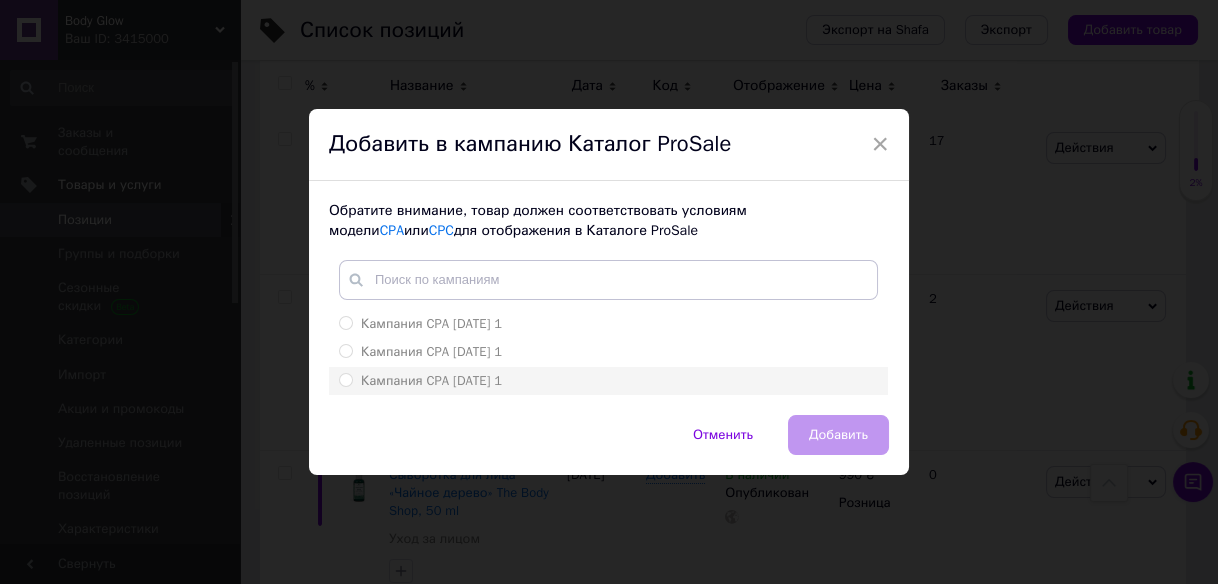 click on "Кампания CPA [DATE] 1" at bounding box center [345, 379] 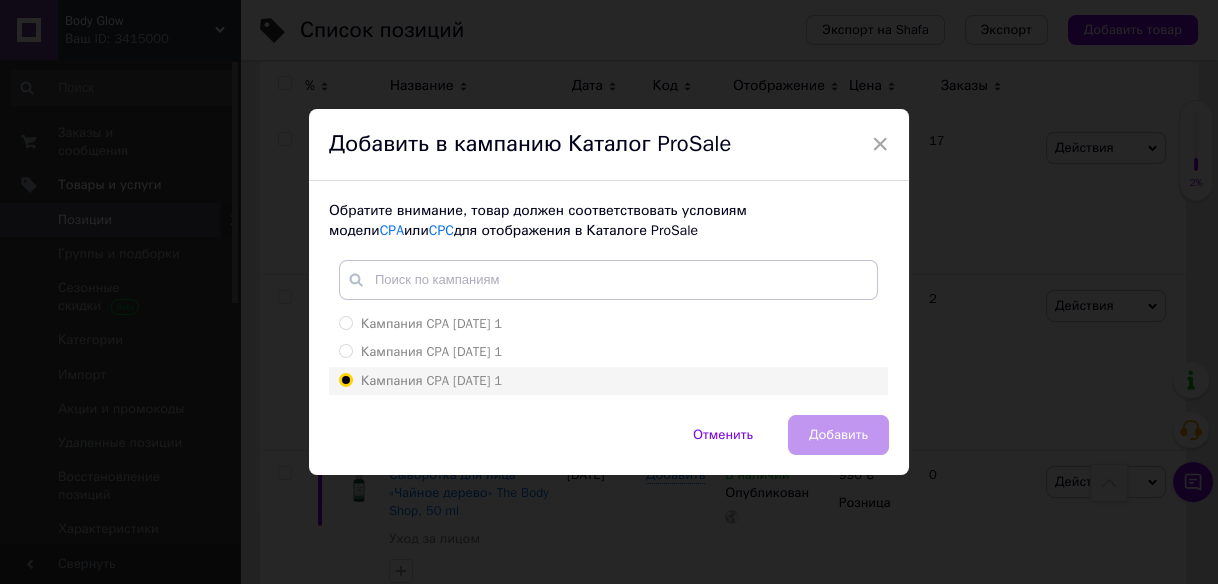 radio on "true" 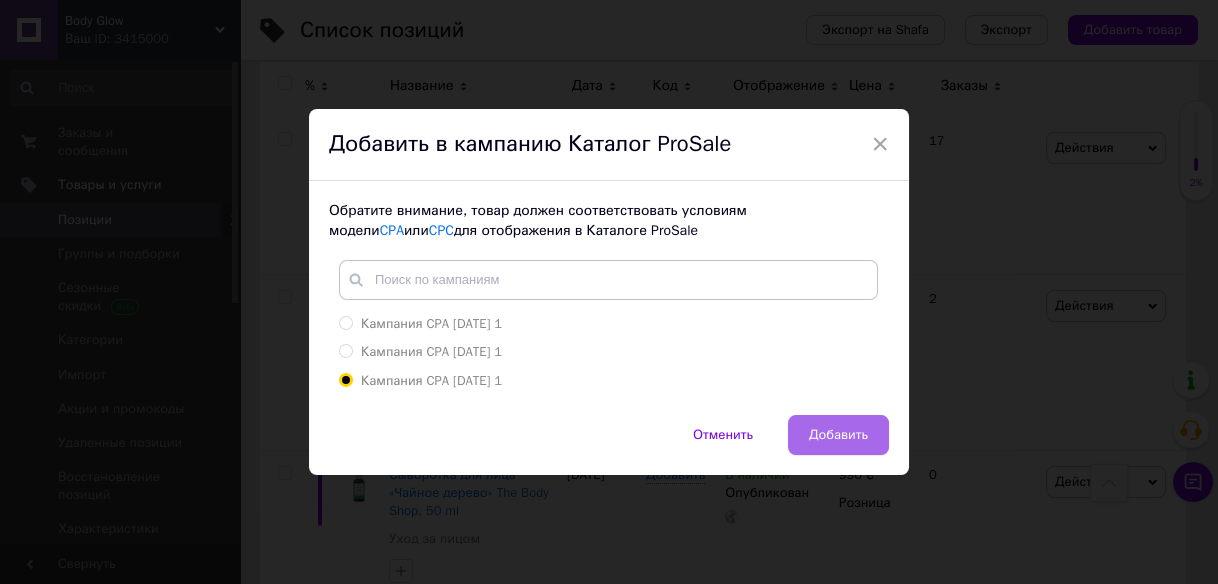 click on "Добавить" at bounding box center [838, 435] 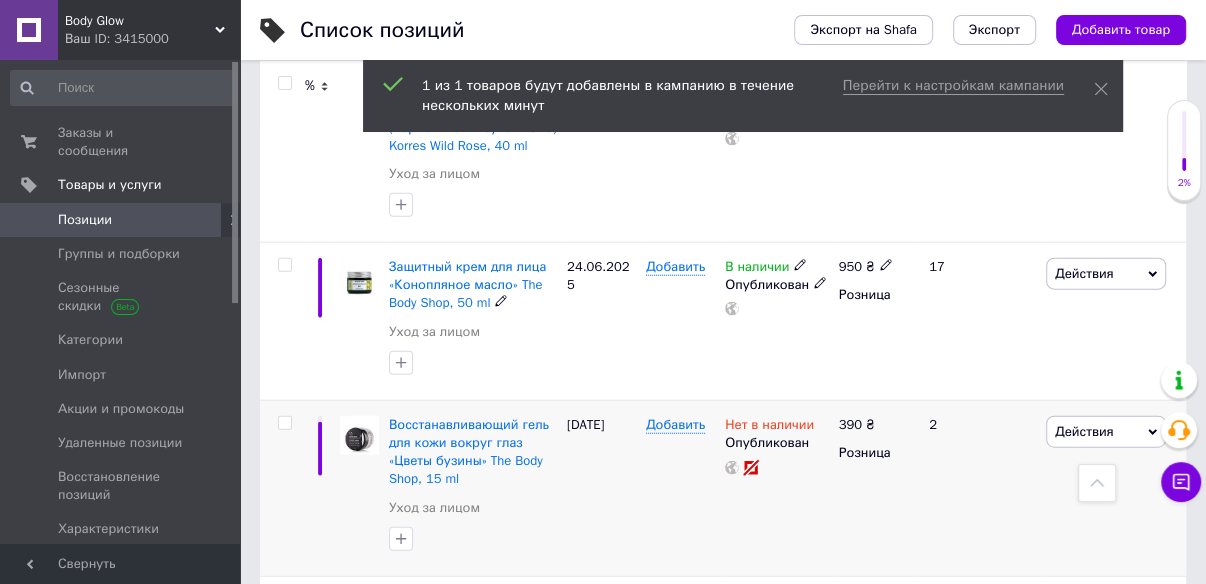 scroll, scrollTop: 3054, scrollLeft: 0, axis: vertical 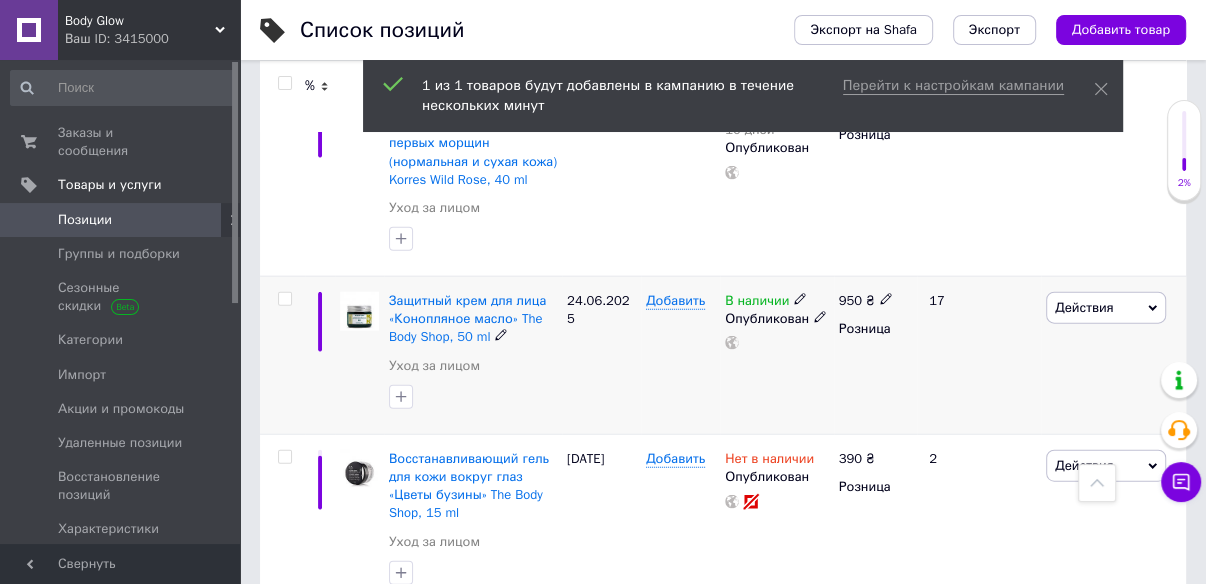 click 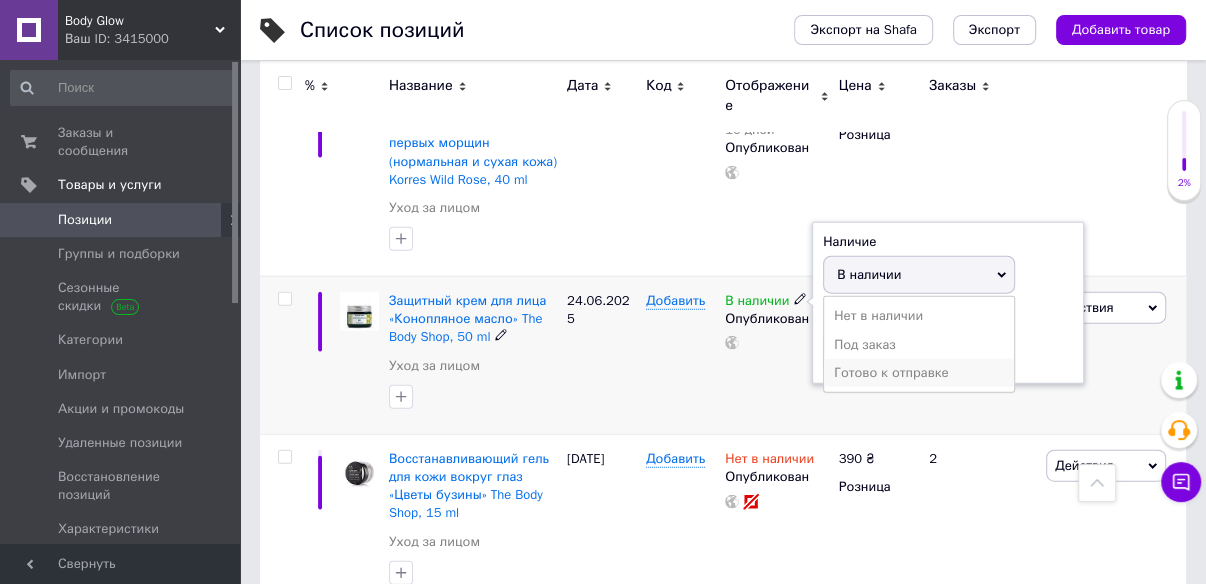 click on "Готово к отправке" at bounding box center [919, 373] 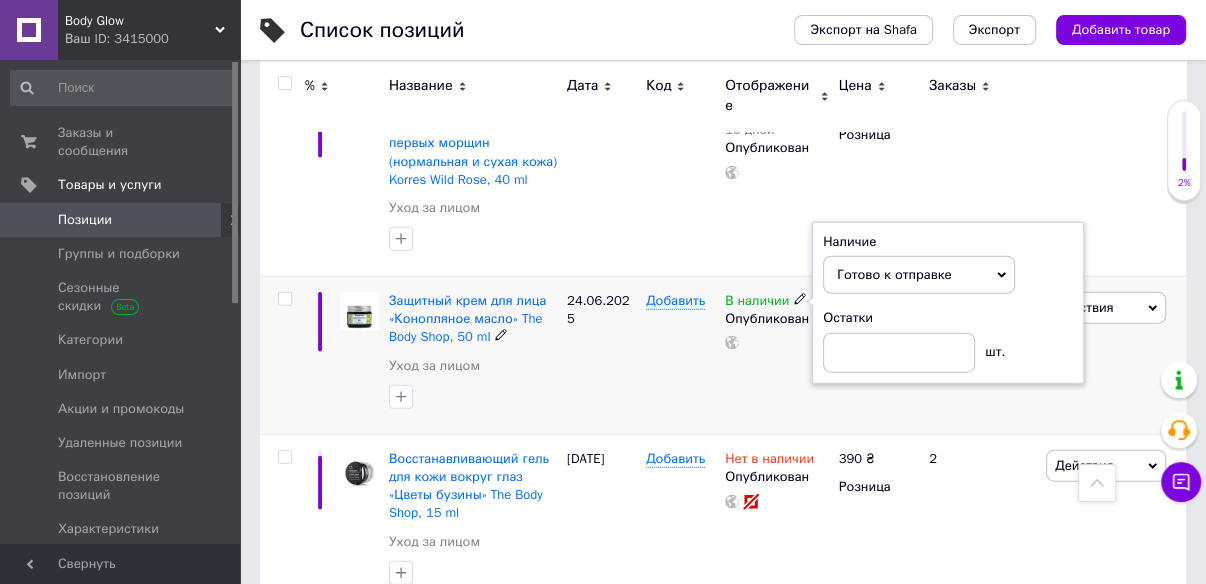 click on "Добавить" at bounding box center (680, 356) 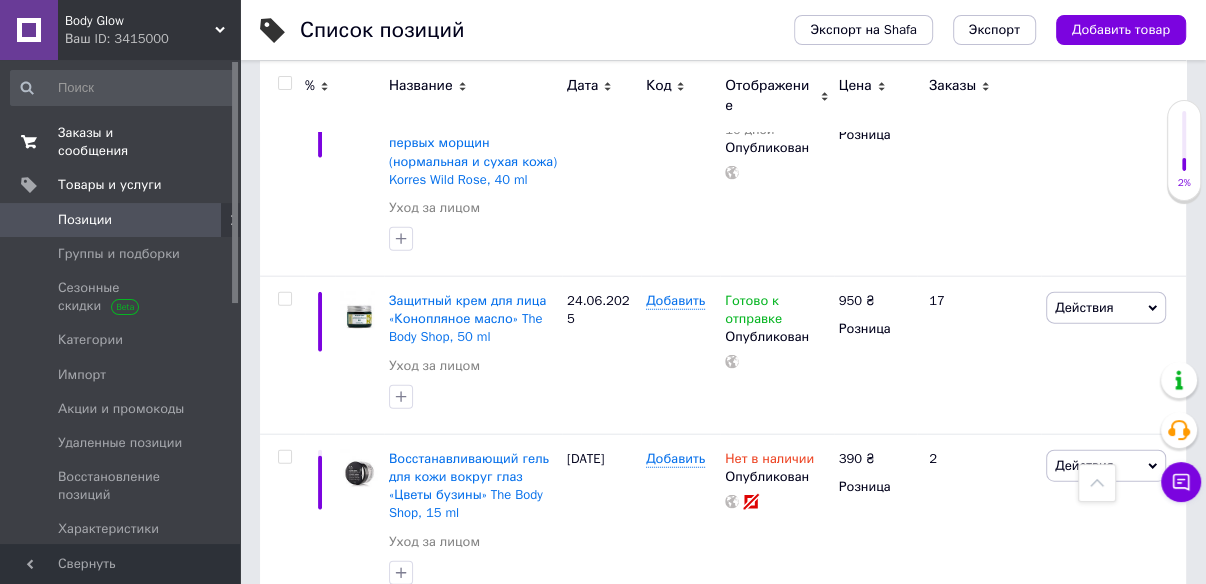 click on "Заказы и сообщения" at bounding box center [121, 142] 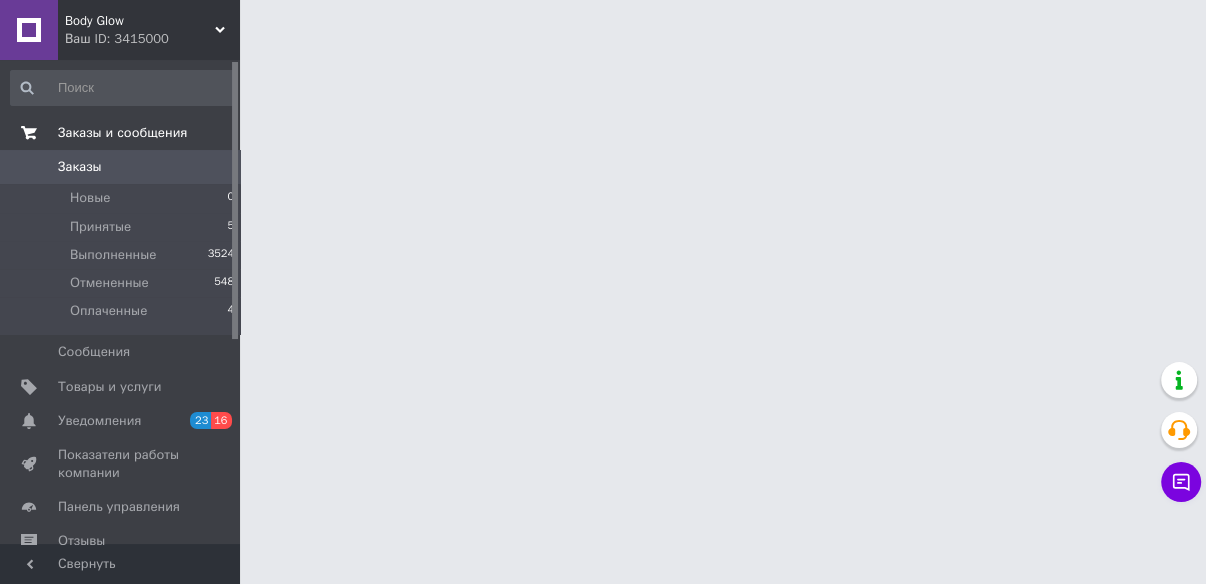 scroll, scrollTop: 0, scrollLeft: 0, axis: both 